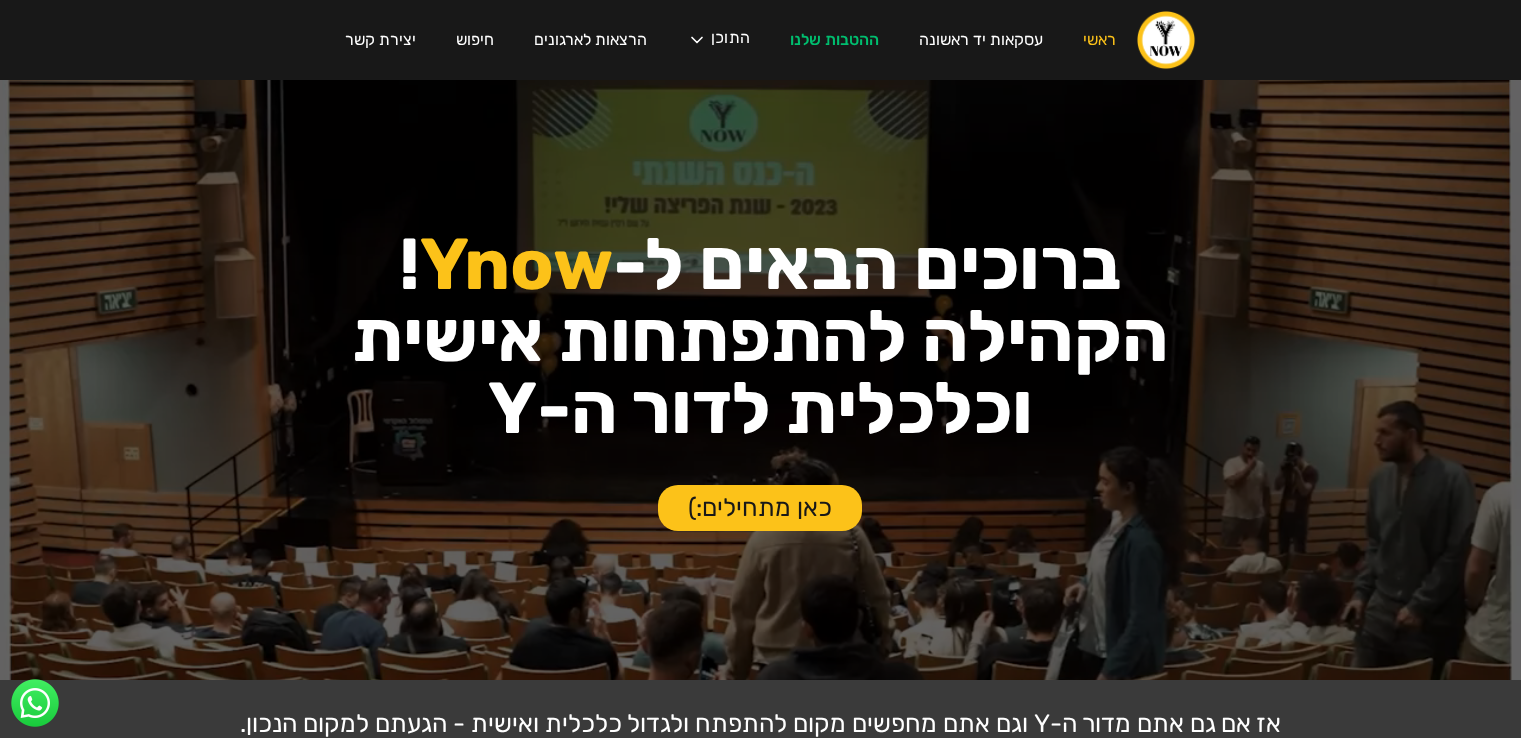 scroll, scrollTop: 0, scrollLeft: 0, axis: both 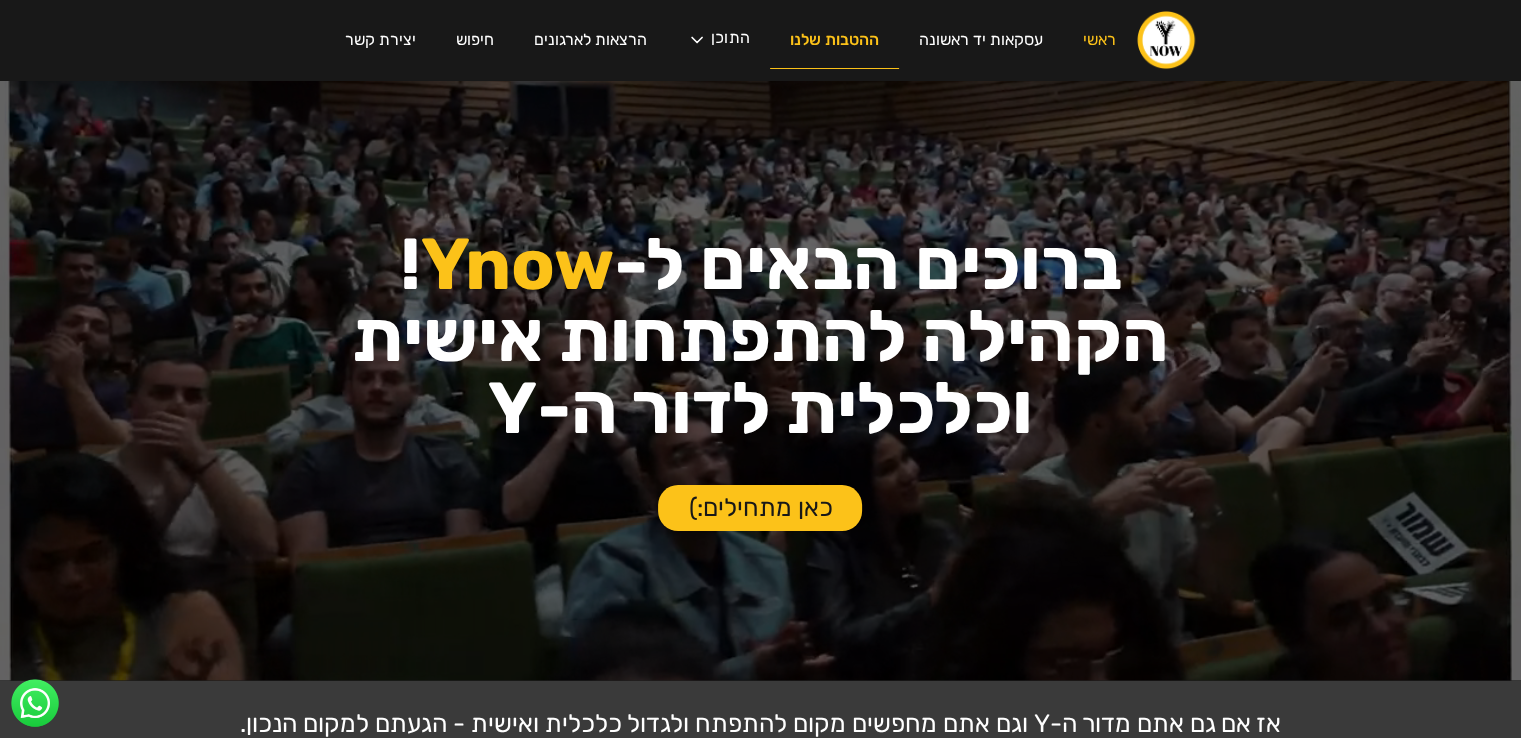 click on "ההטבות שלנו" at bounding box center [834, 40] 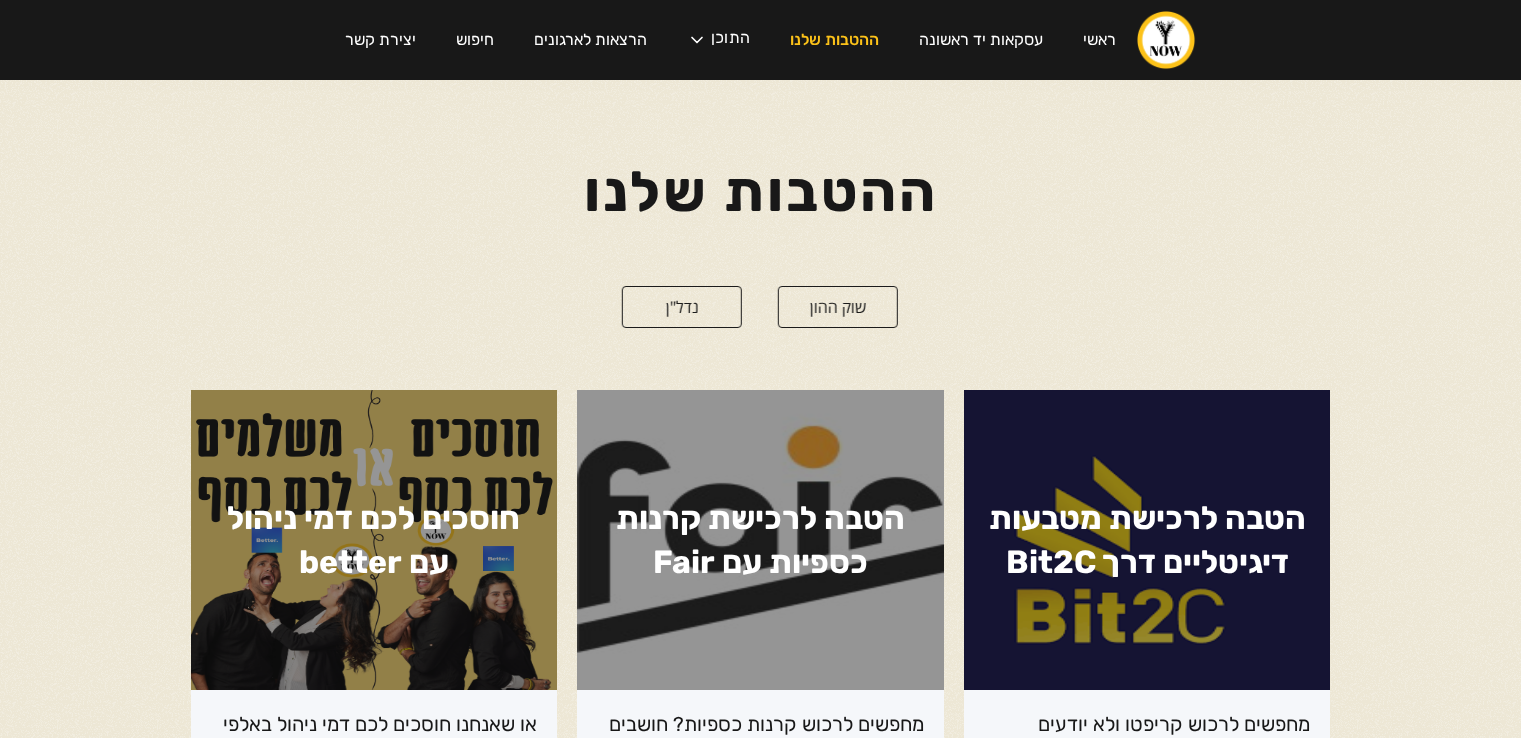 scroll, scrollTop: 0, scrollLeft: 0, axis: both 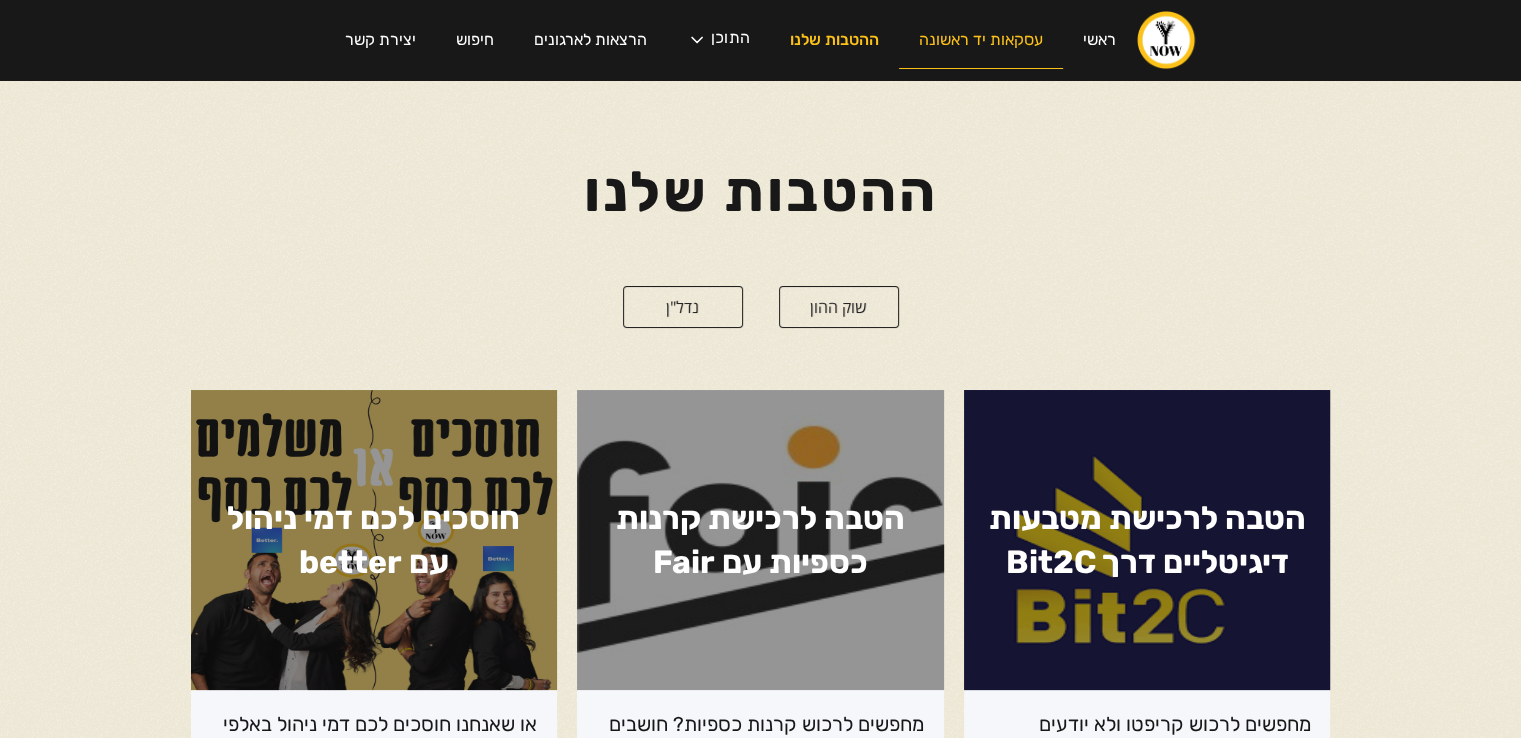 click on "עסקאות יד ראשונה" at bounding box center (981, 40) 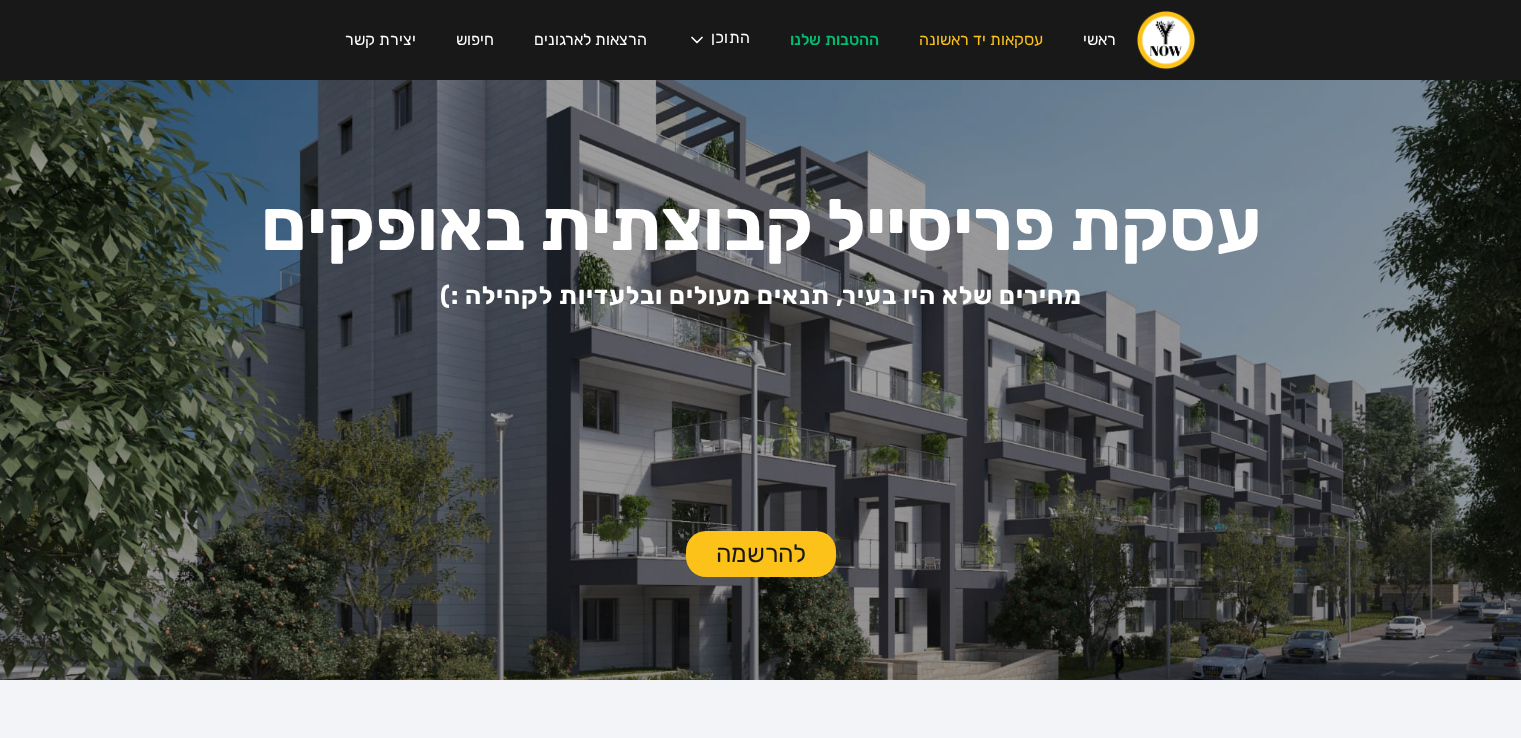 scroll, scrollTop: 0, scrollLeft: 0, axis: both 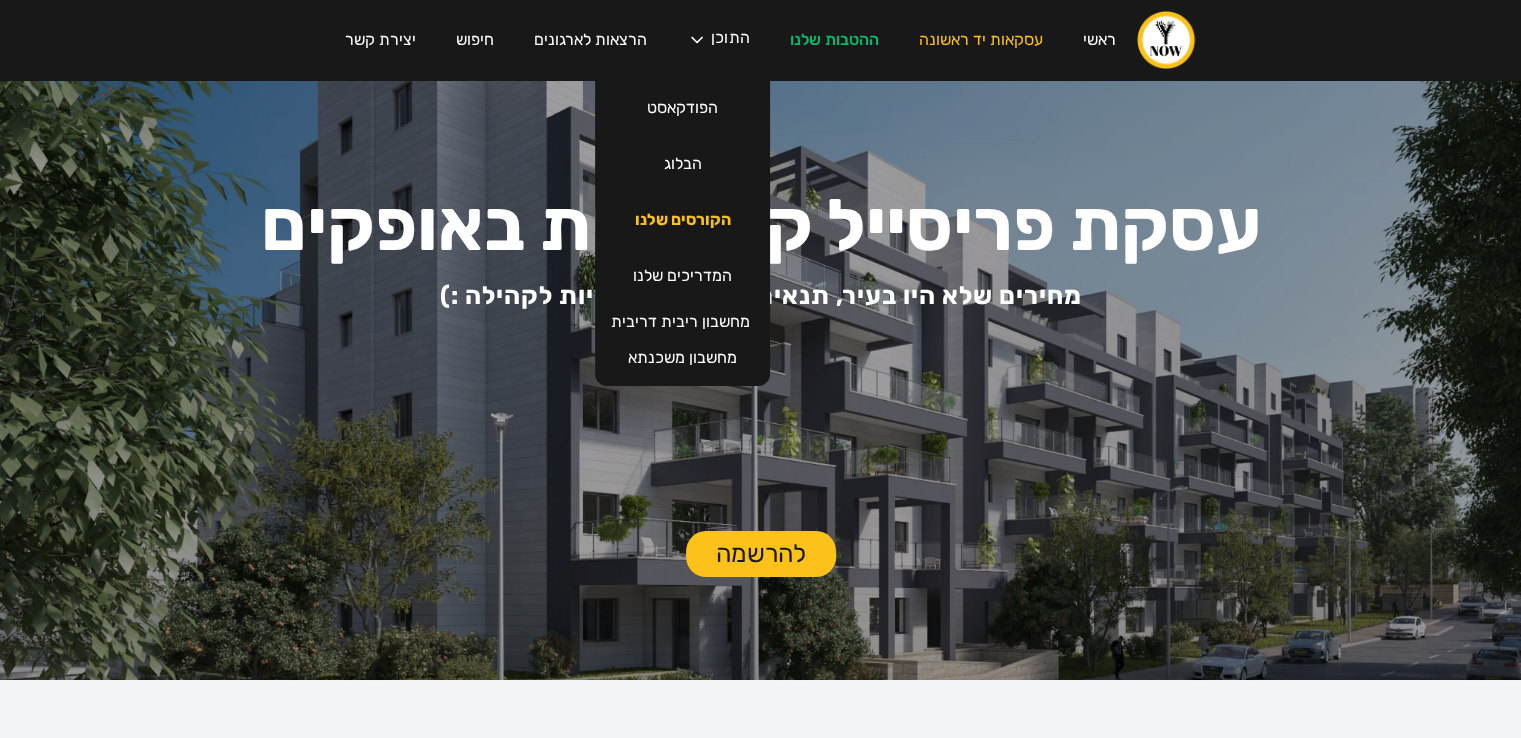 click on "הקורסים שלנו" at bounding box center [683, 220] 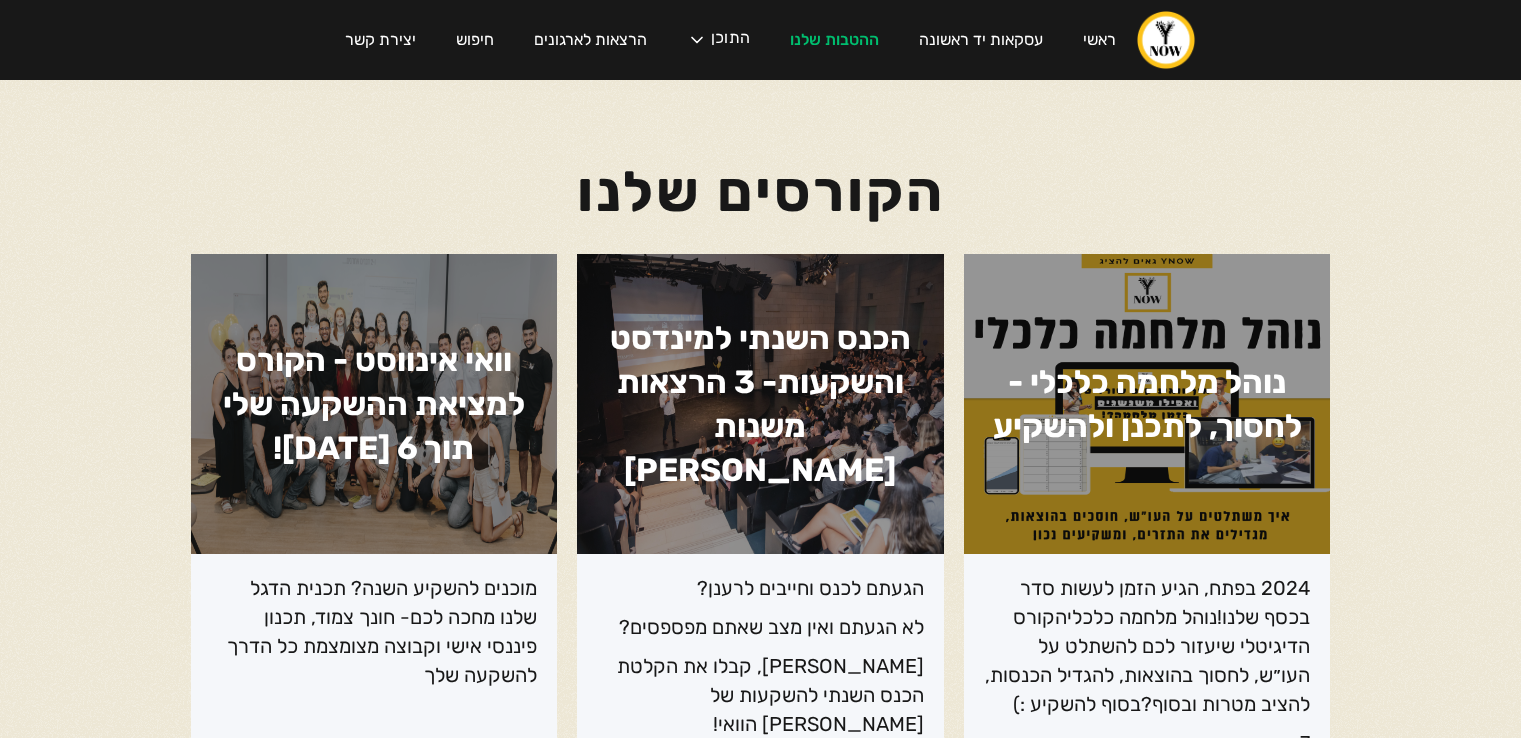 scroll, scrollTop: 0, scrollLeft: 0, axis: both 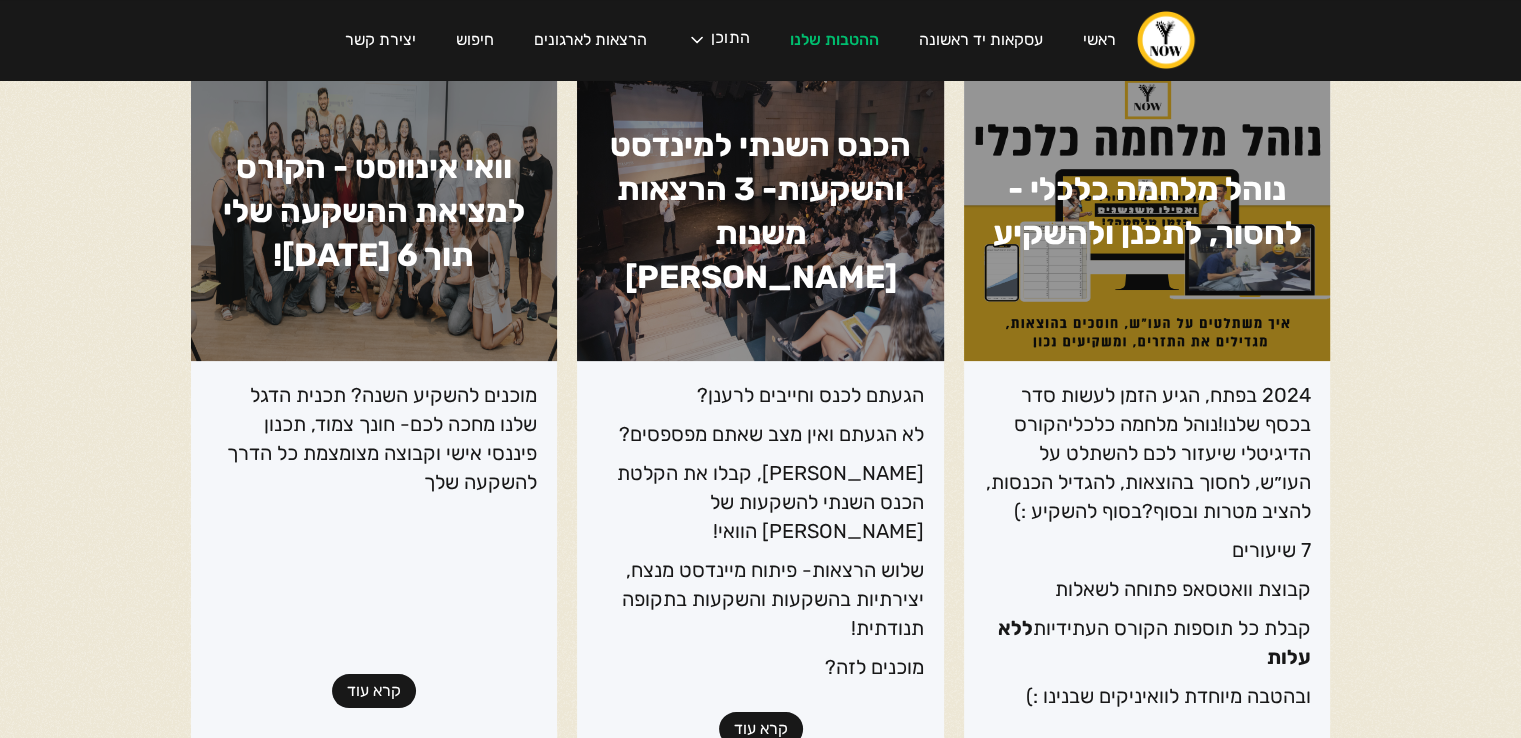 drag, startPoint x: 1535, startPoint y: 181, endPoint x: 1451, endPoint y: -6, distance: 205 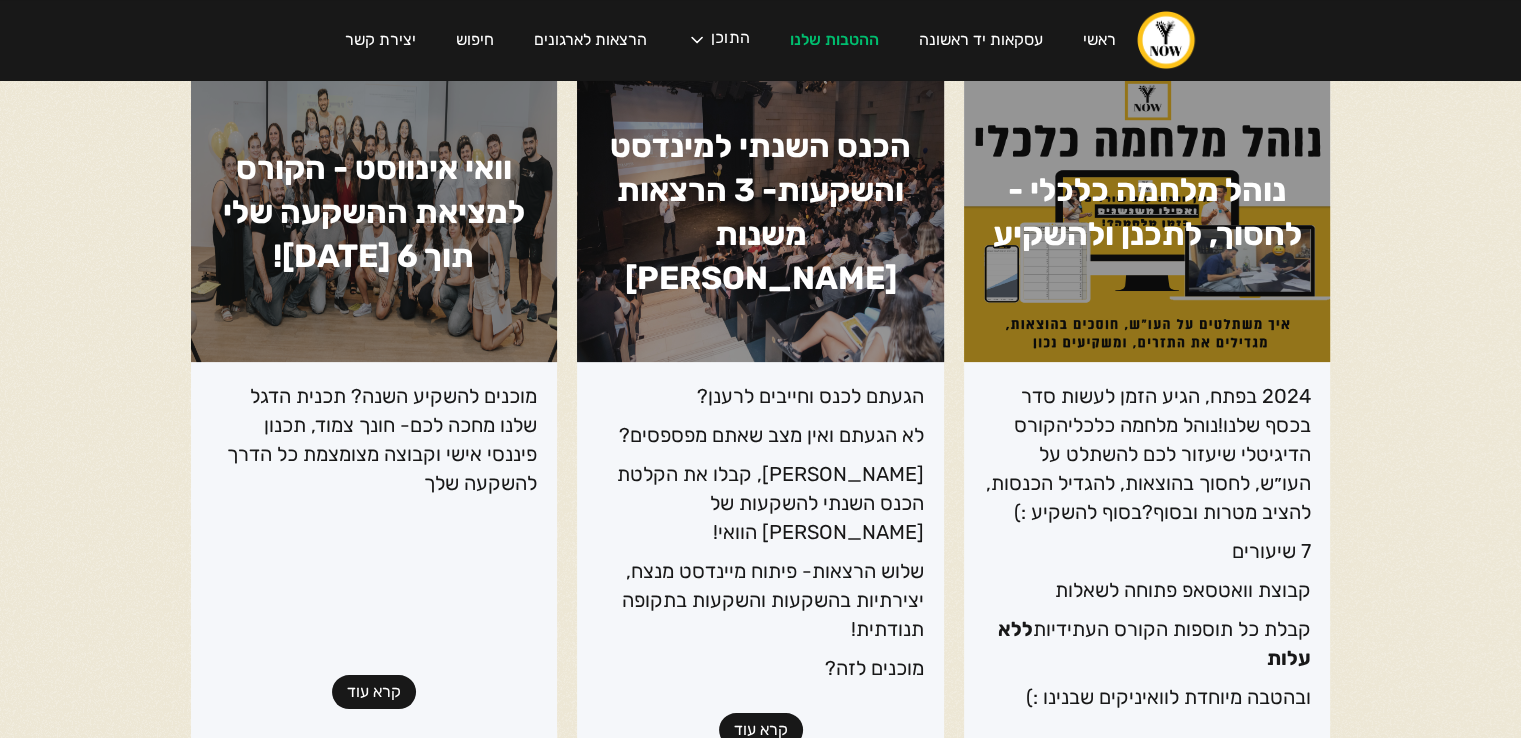 scroll, scrollTop: 0, scrollLeft: 0, axis: both 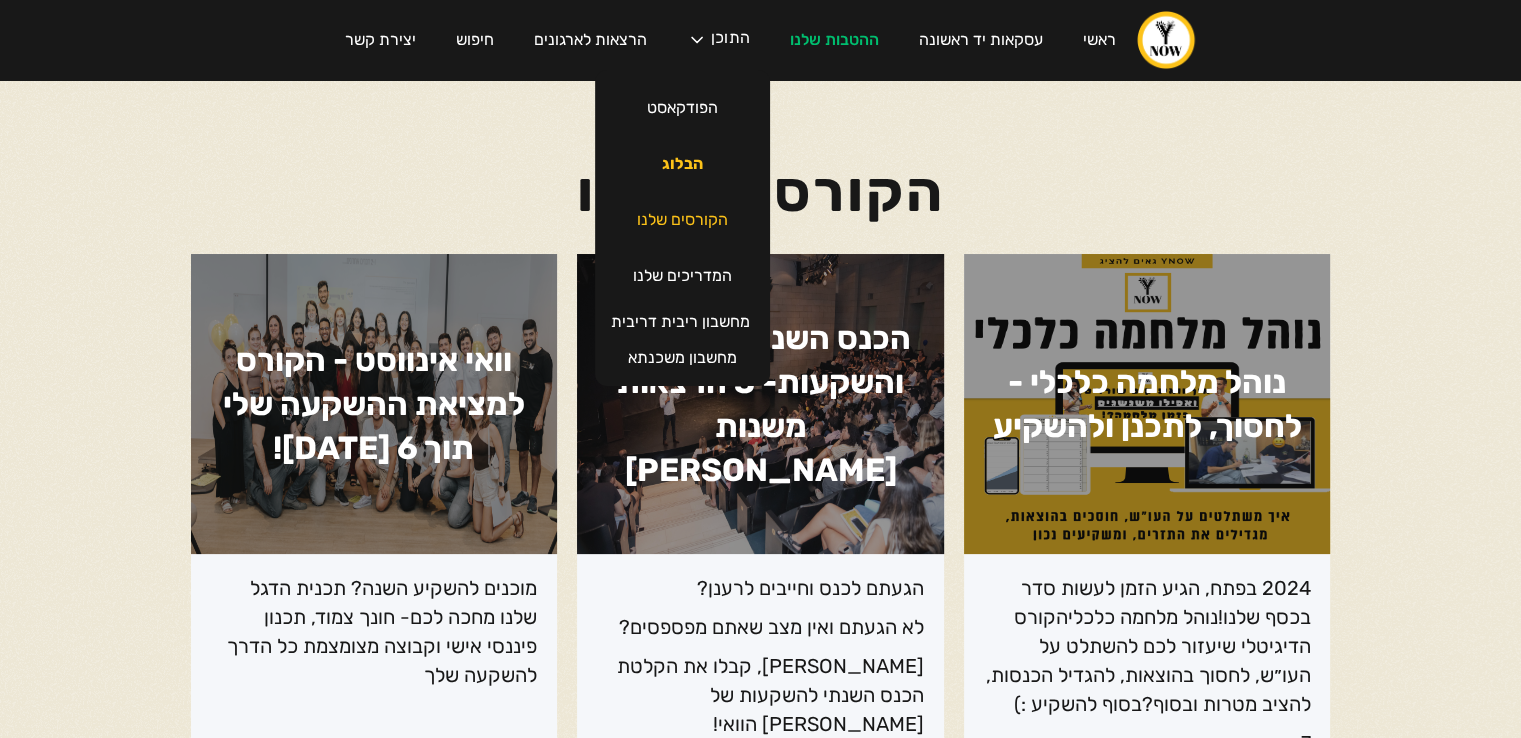 click on "הבלוג" at bounding box center (682, 164) 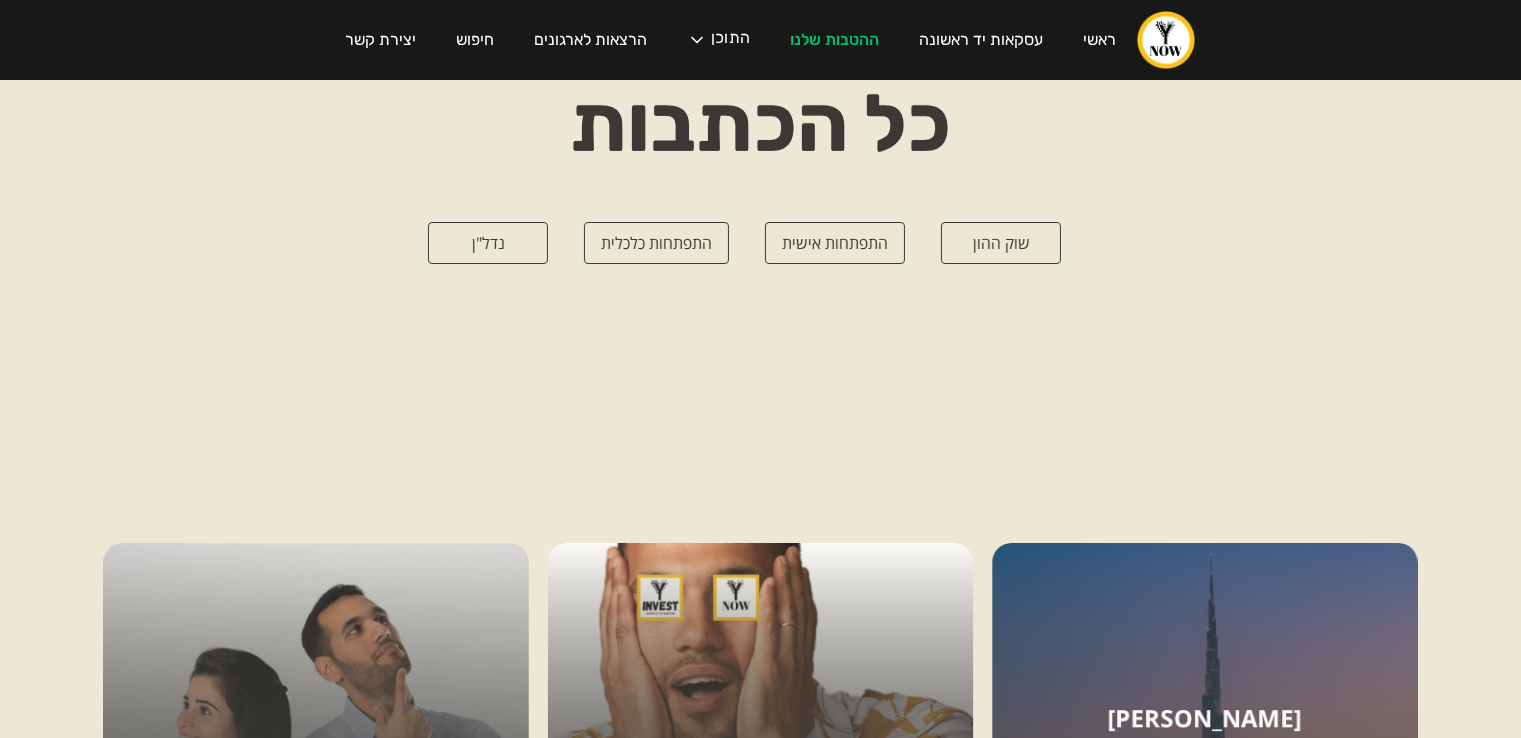 scroll, scrollTop: 0, scrollLeft: 0, axis: both 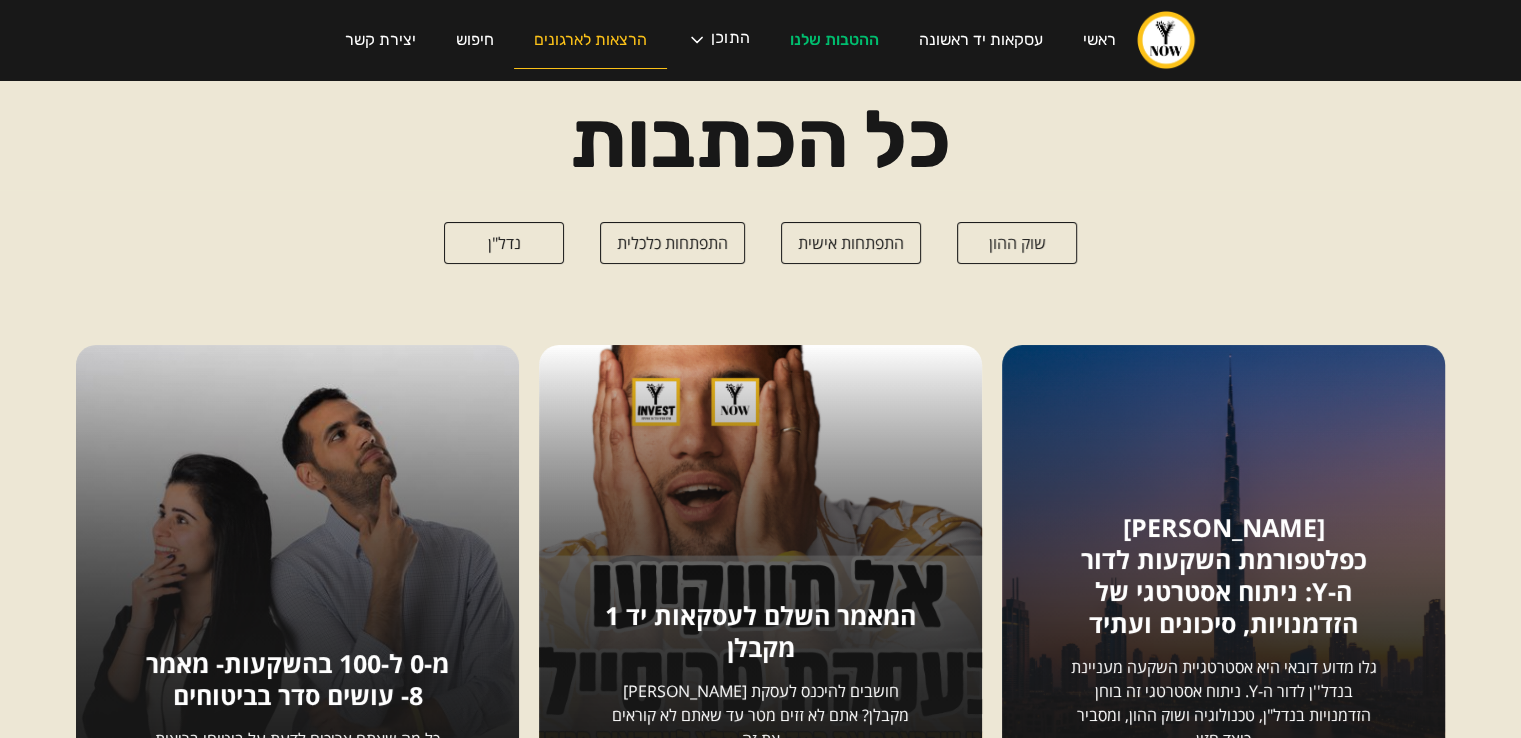 click on "הרצאות לארגונים" at bounding box center (590, 40) 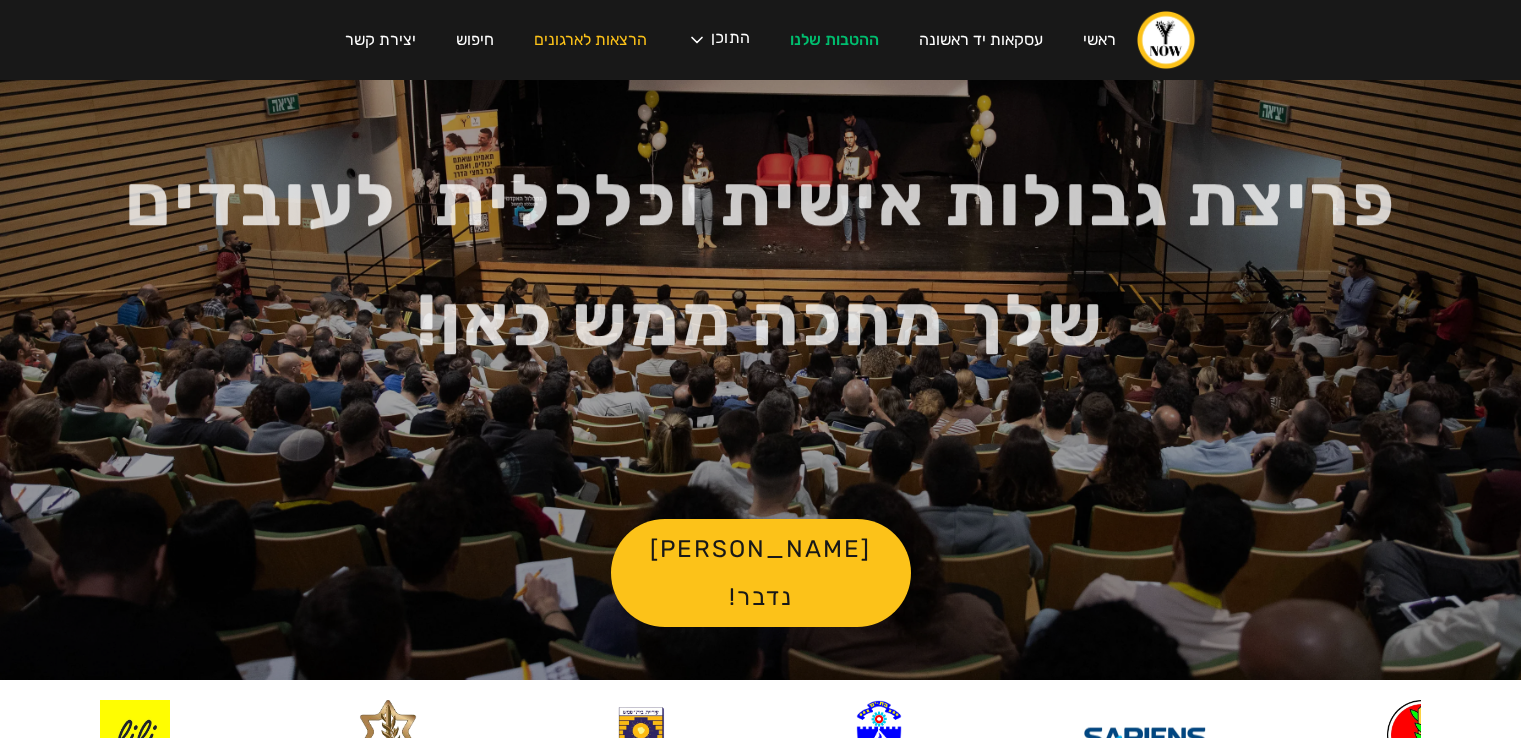 scroll, scrollTop: 0, scrollLeft: 0, axis: both 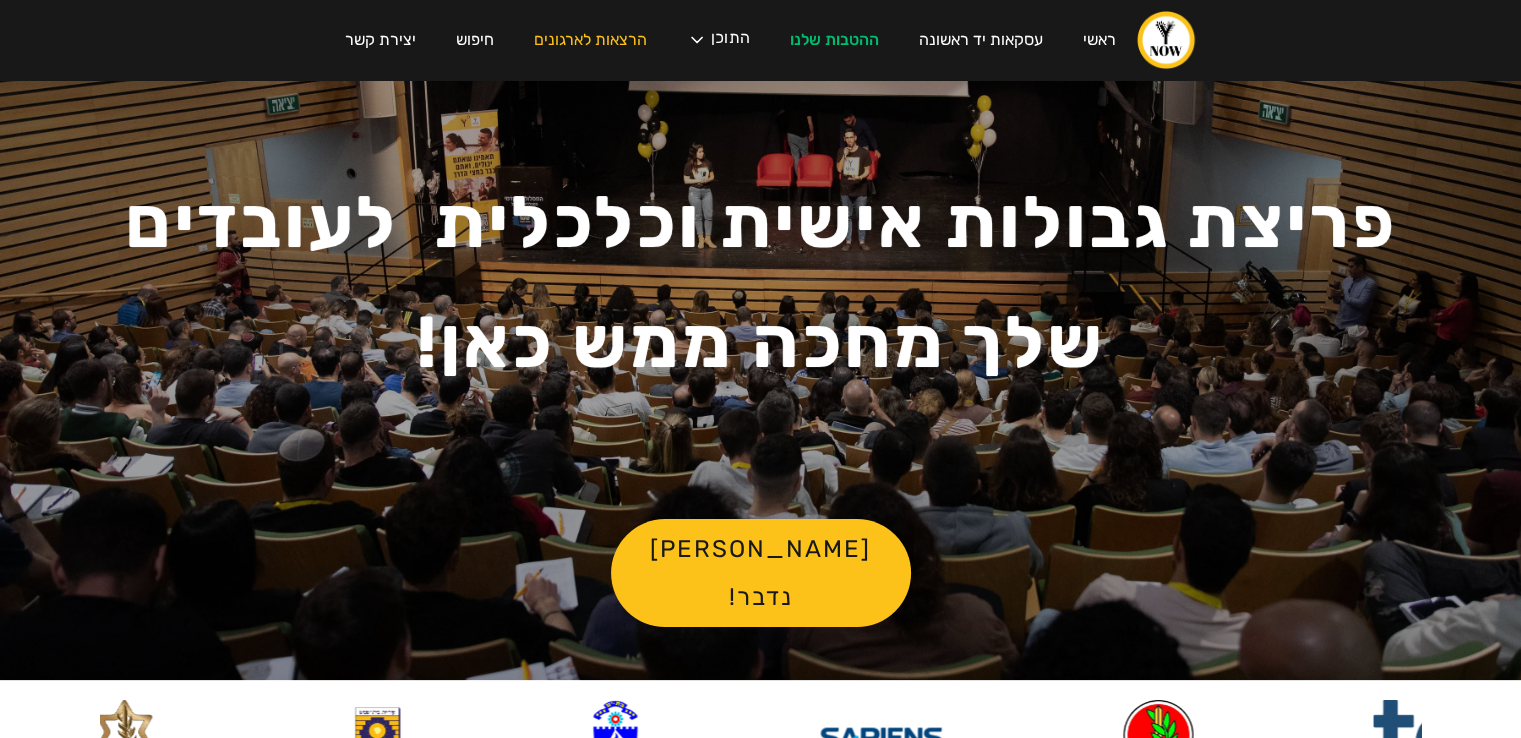 drag, startPoint x: 1535, startPoint y: 50, endPoint x: 1348, endPoint y: -87, distance: 231.81458 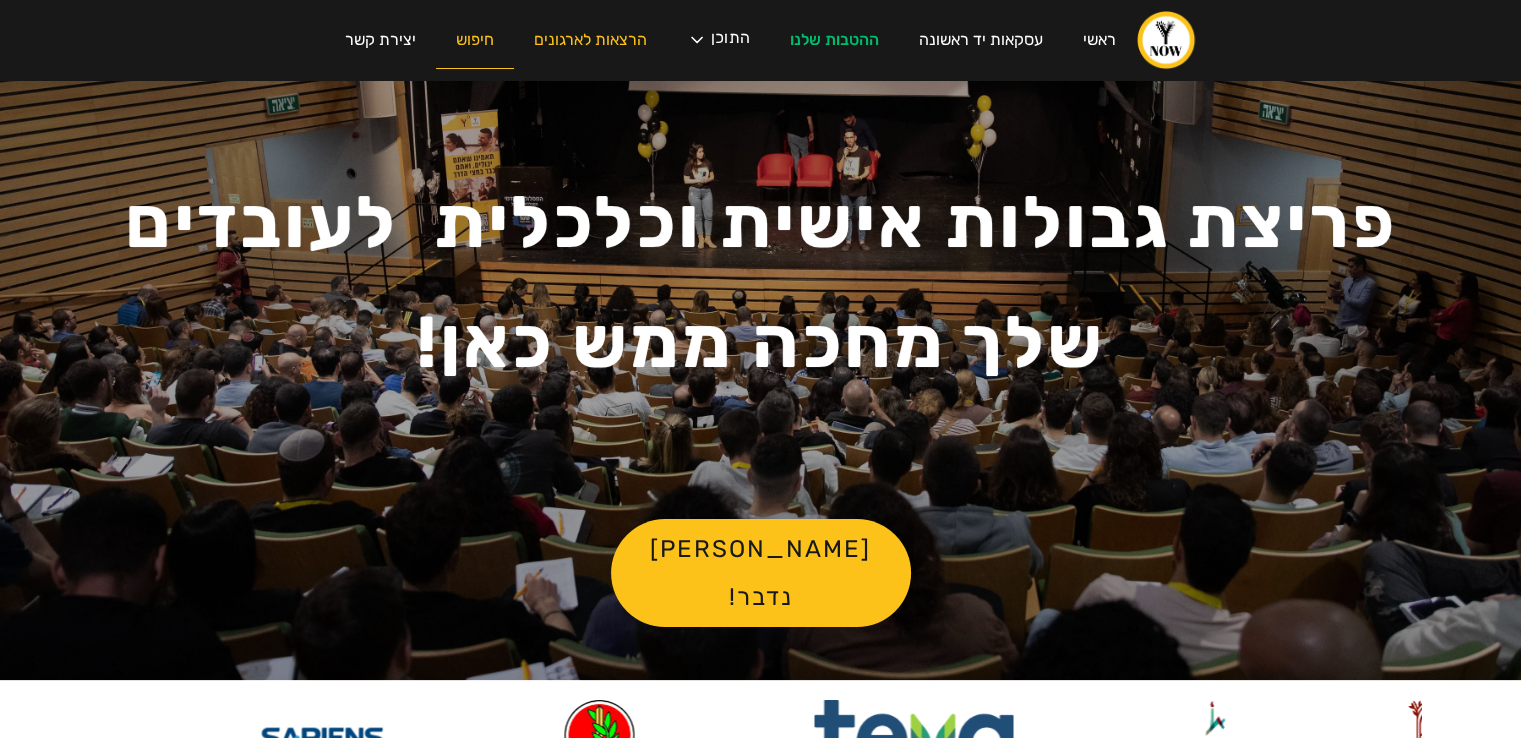 click on "חיפוש" at bounding box center (475, 40) 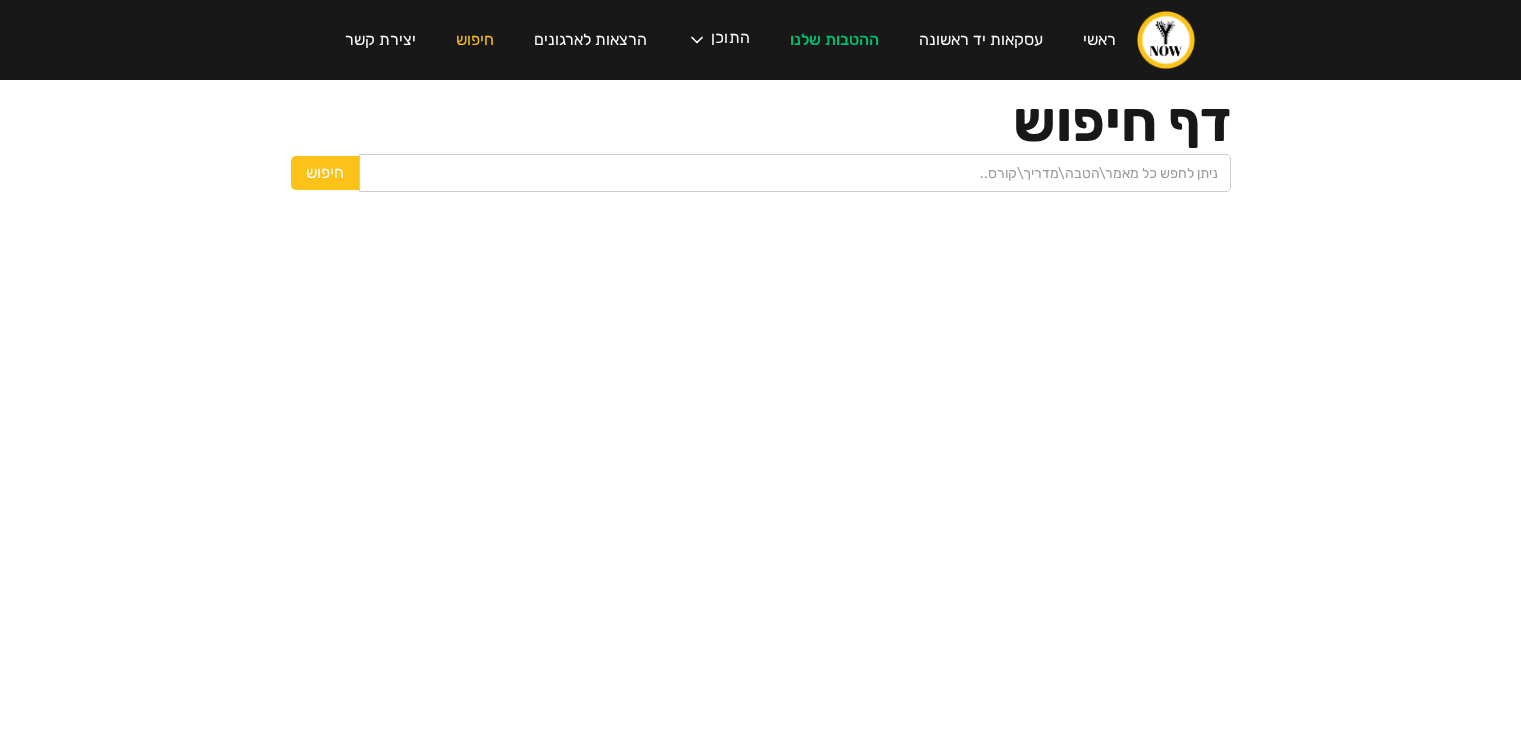 scroll, scrollTop: 0, scrollLeft: 0, axis: both 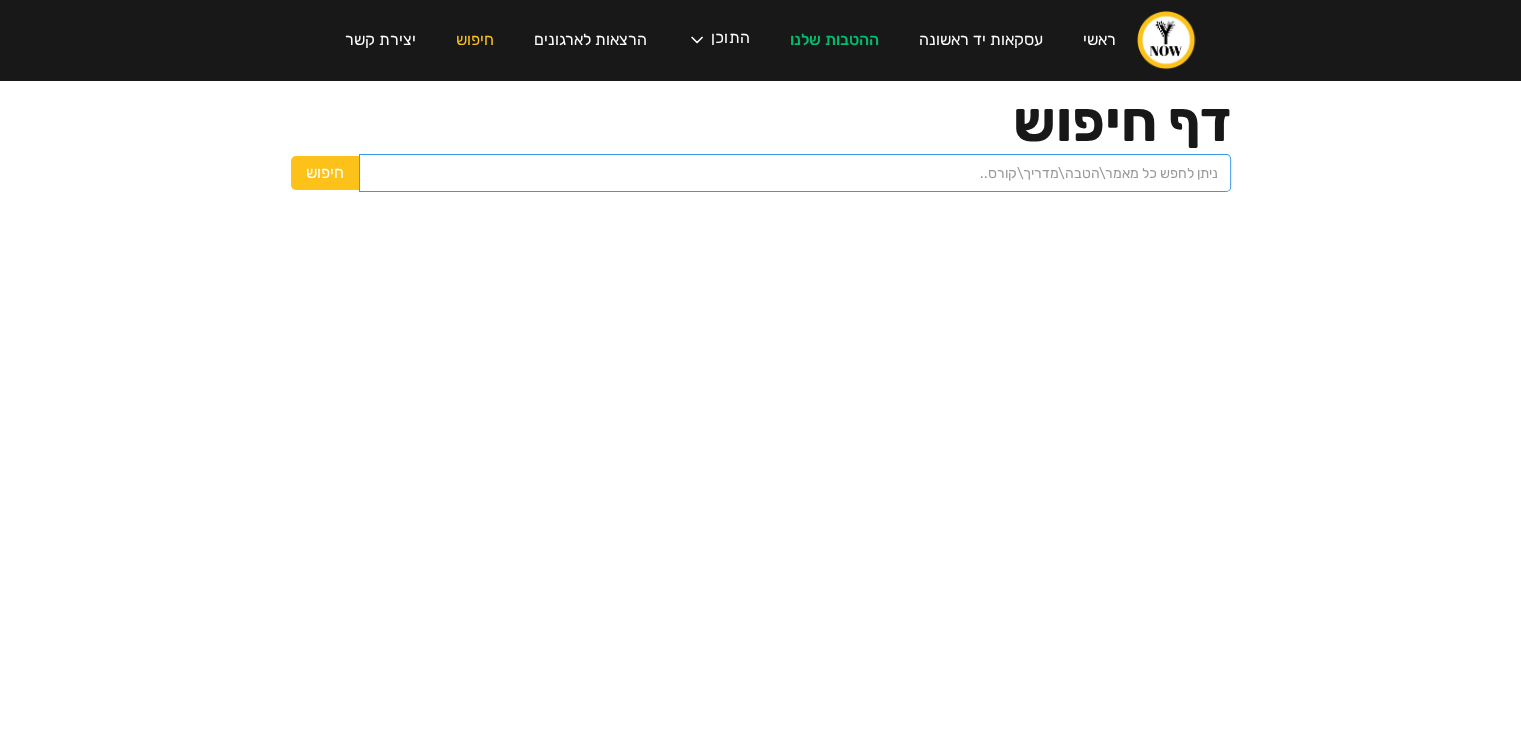 click at bounding box center (795, 173) 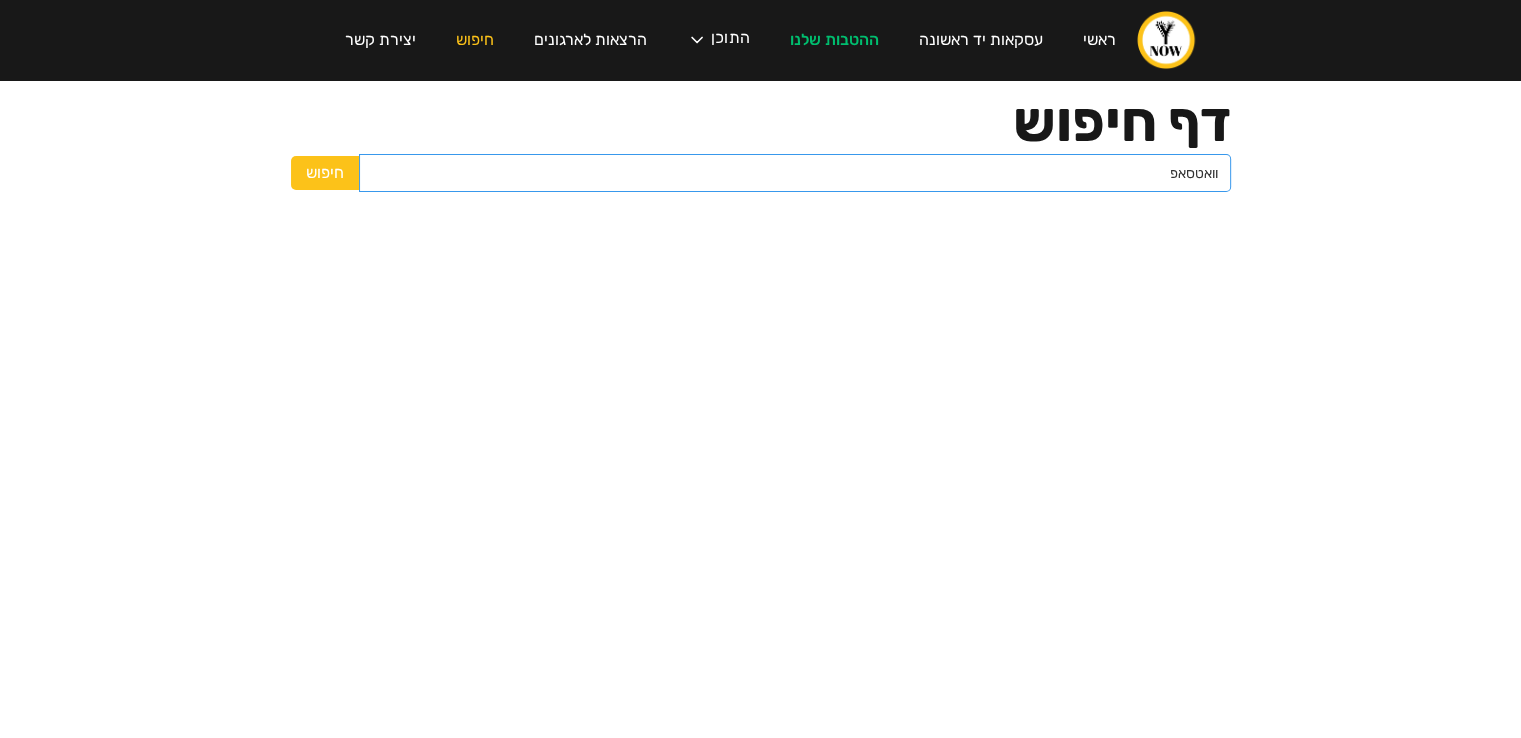 type on "וואטסאפ" 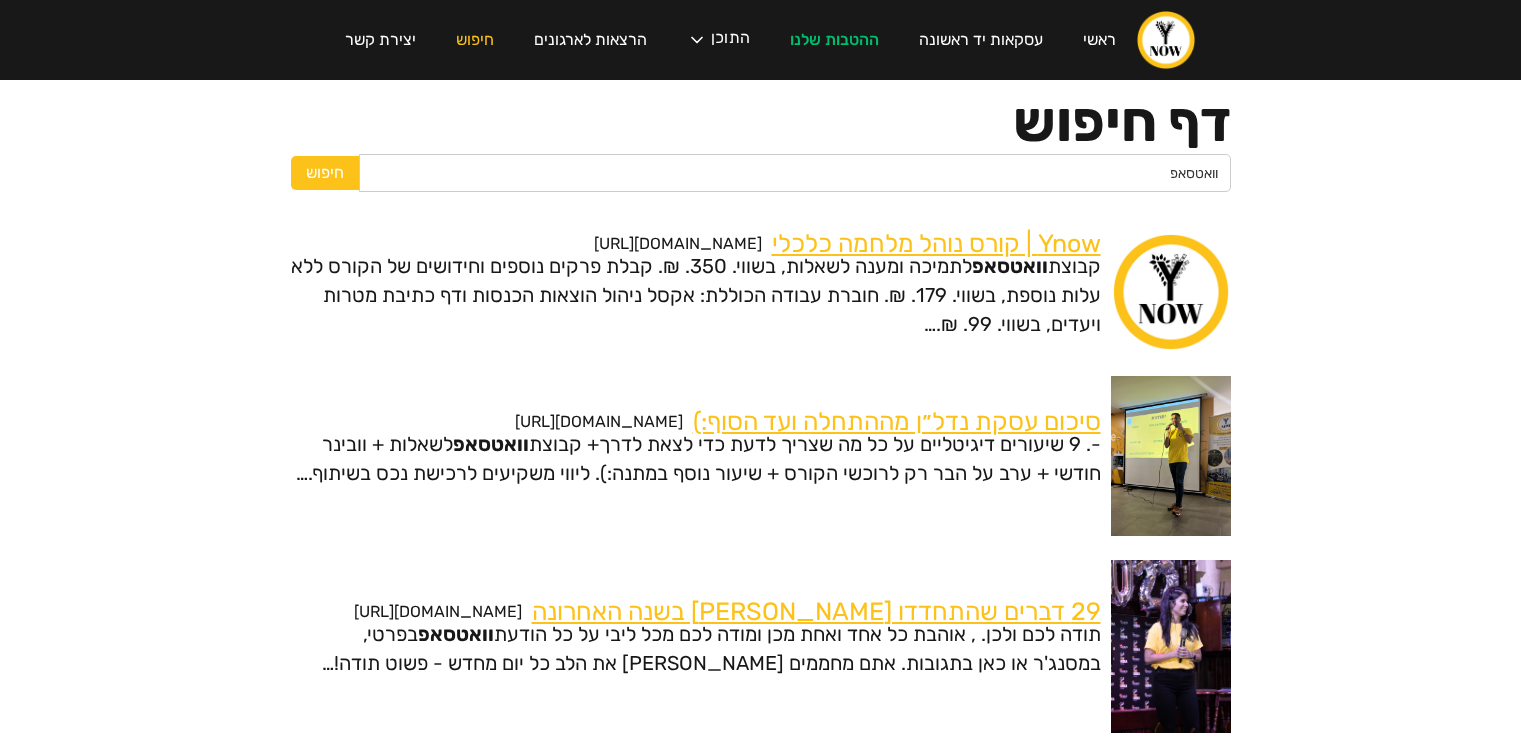 scroll, scrollTop: 0, scrollLeft: 0, axis: both 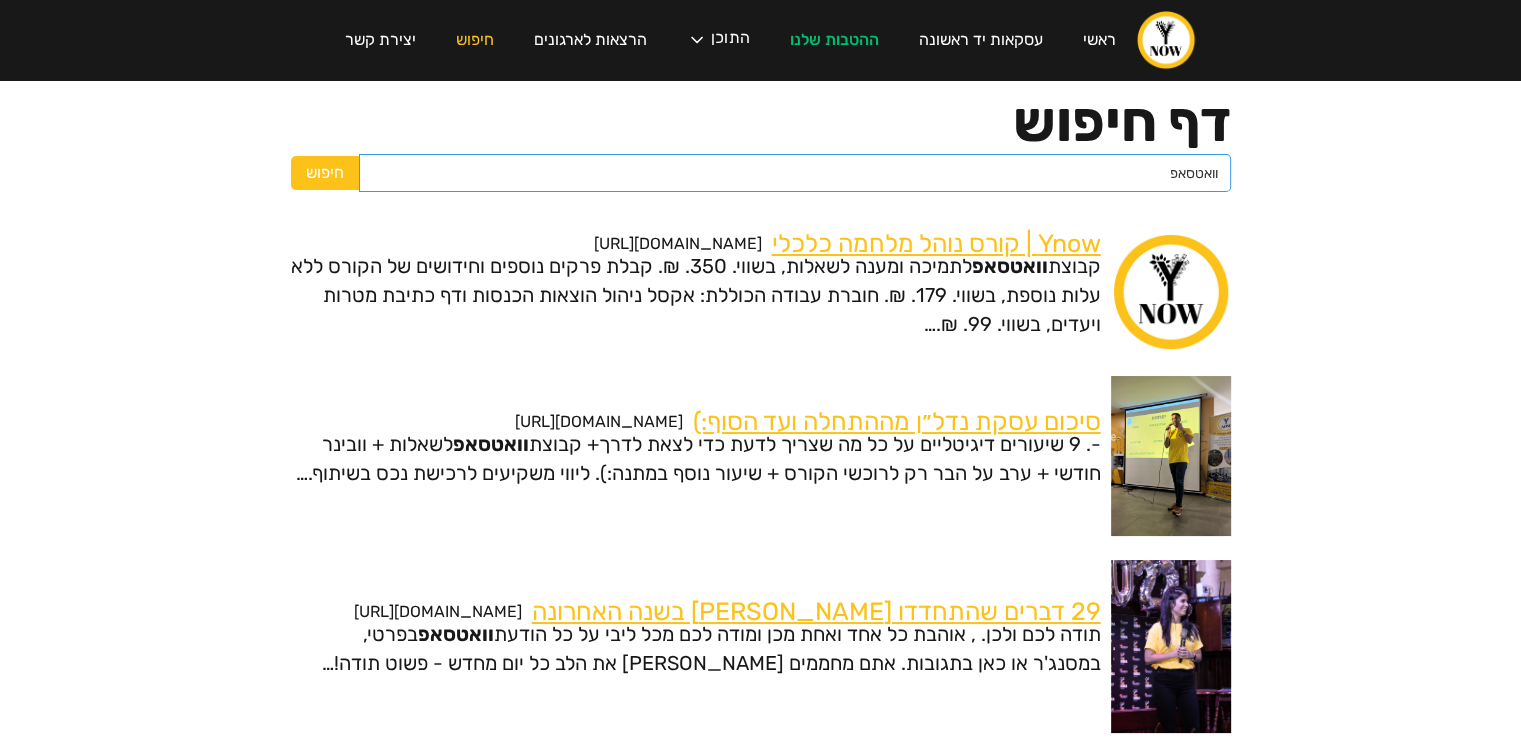 drag, startPoint x: 1051, startPoint y: 170, endPoint x: 1304, endPoint y: 185, distance: 253.44427 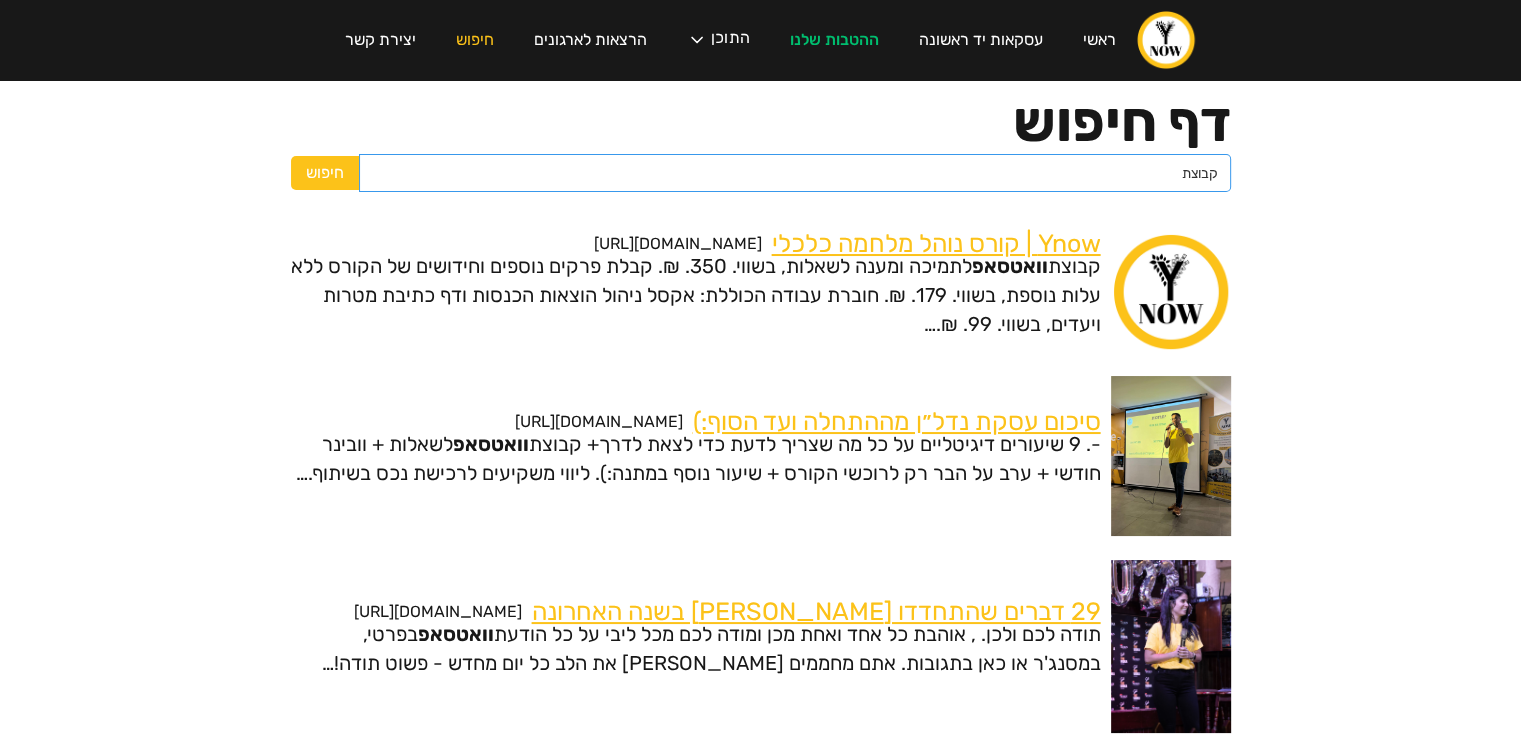 type on "קבוצת" 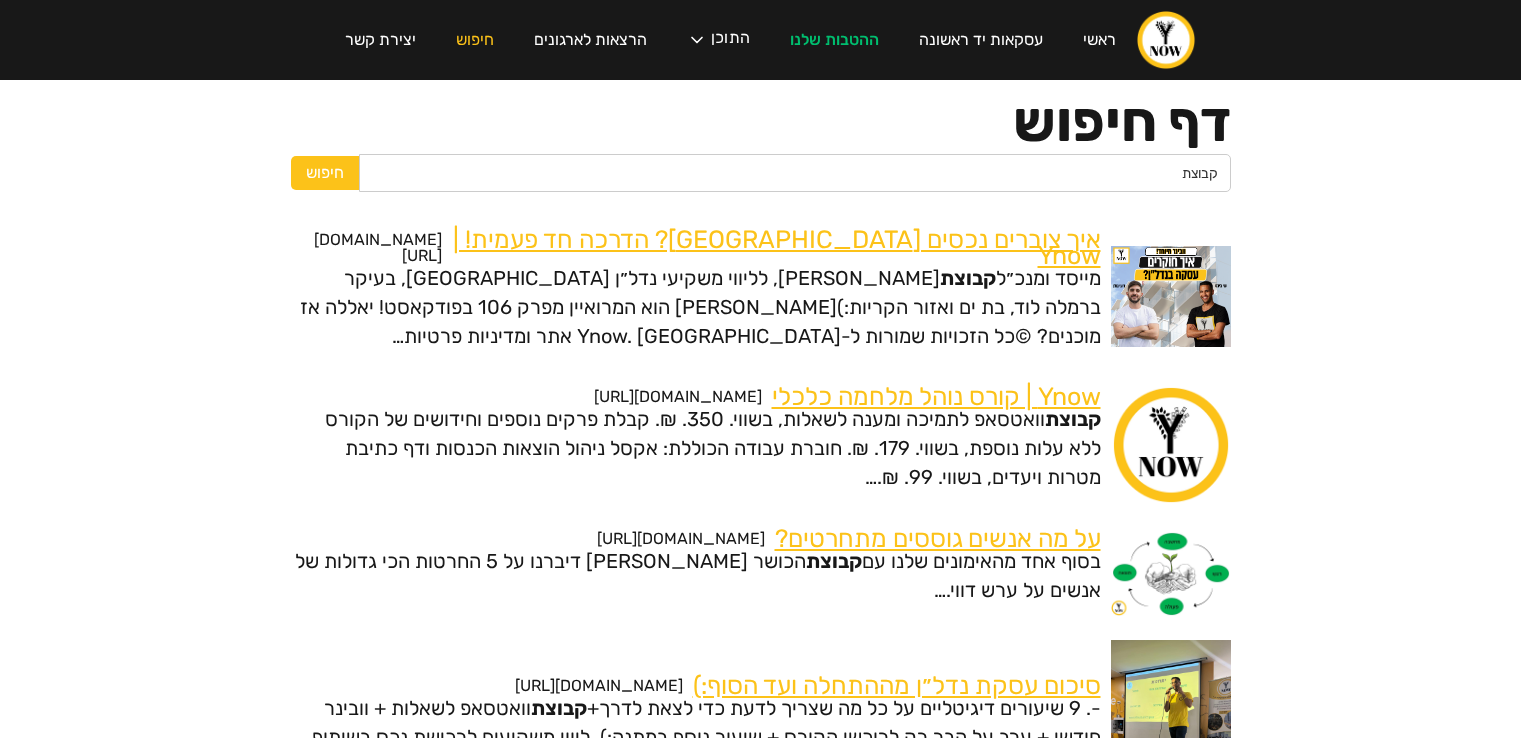 scroll, scrollTop: 0, scrollLeft: 0, axis: both 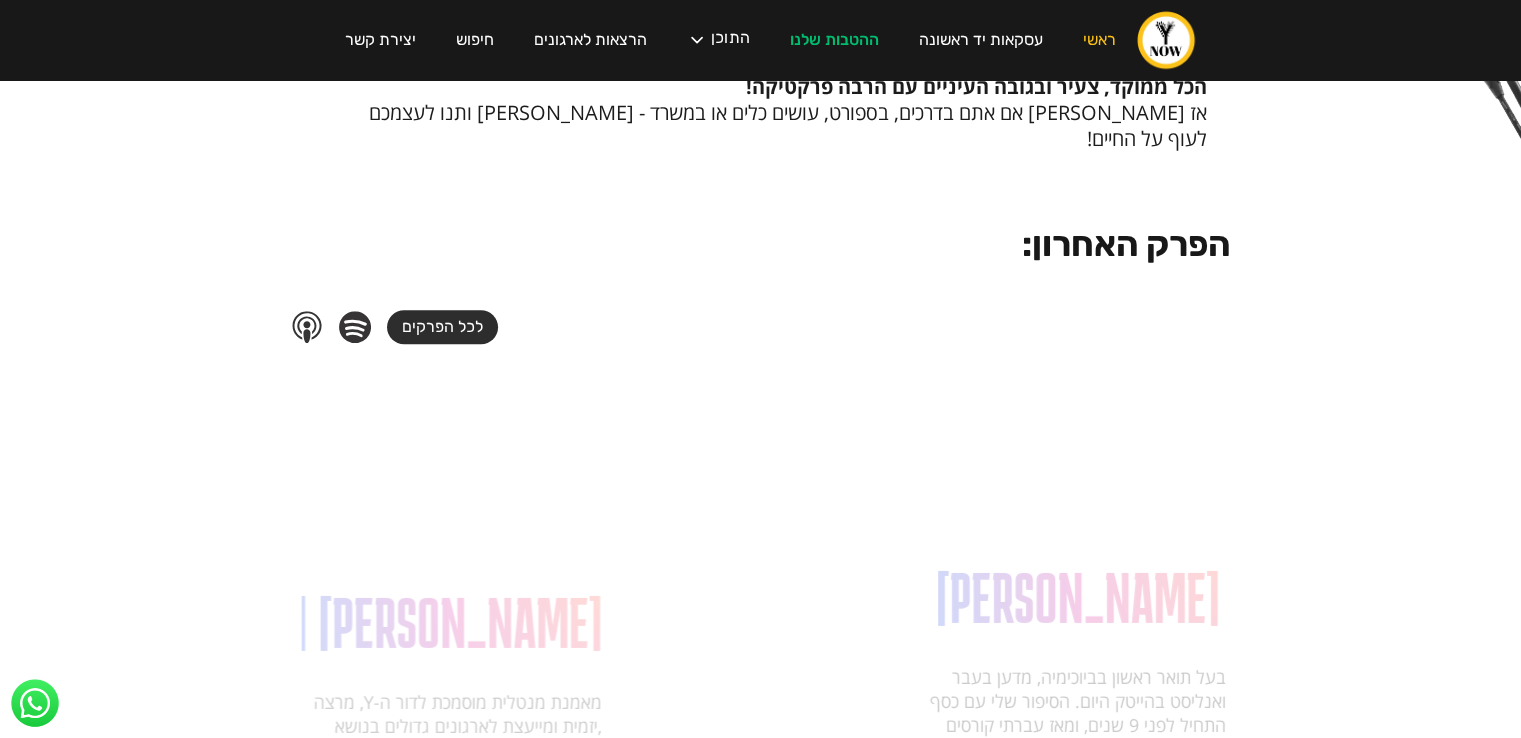 drag, startPoint x: 1535, startPoint y: 109, endPoint x: 1530, endPoint y: 328, distance: 219.05707 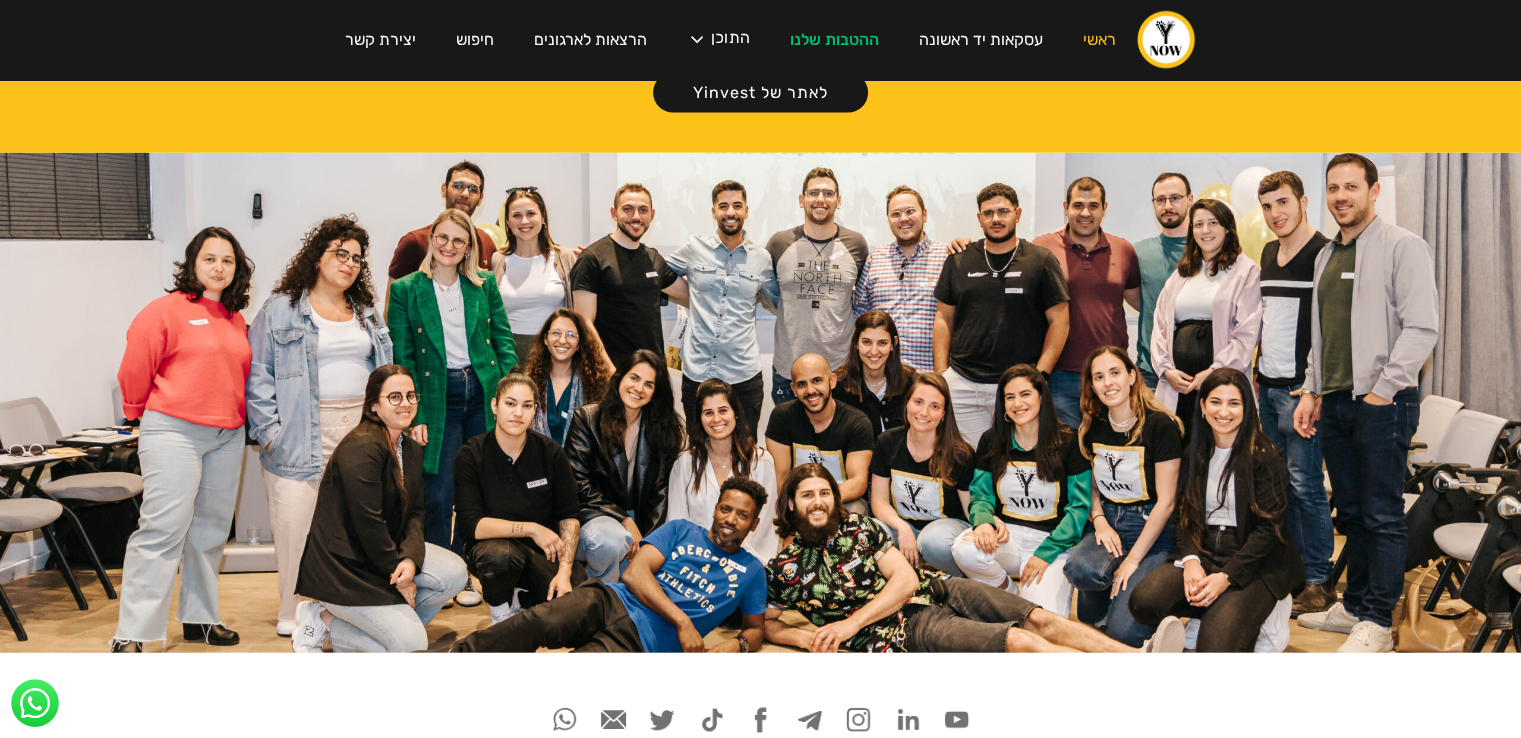 scroll, scrollTop: 4478, scrollLeft: 0, axis: vertical 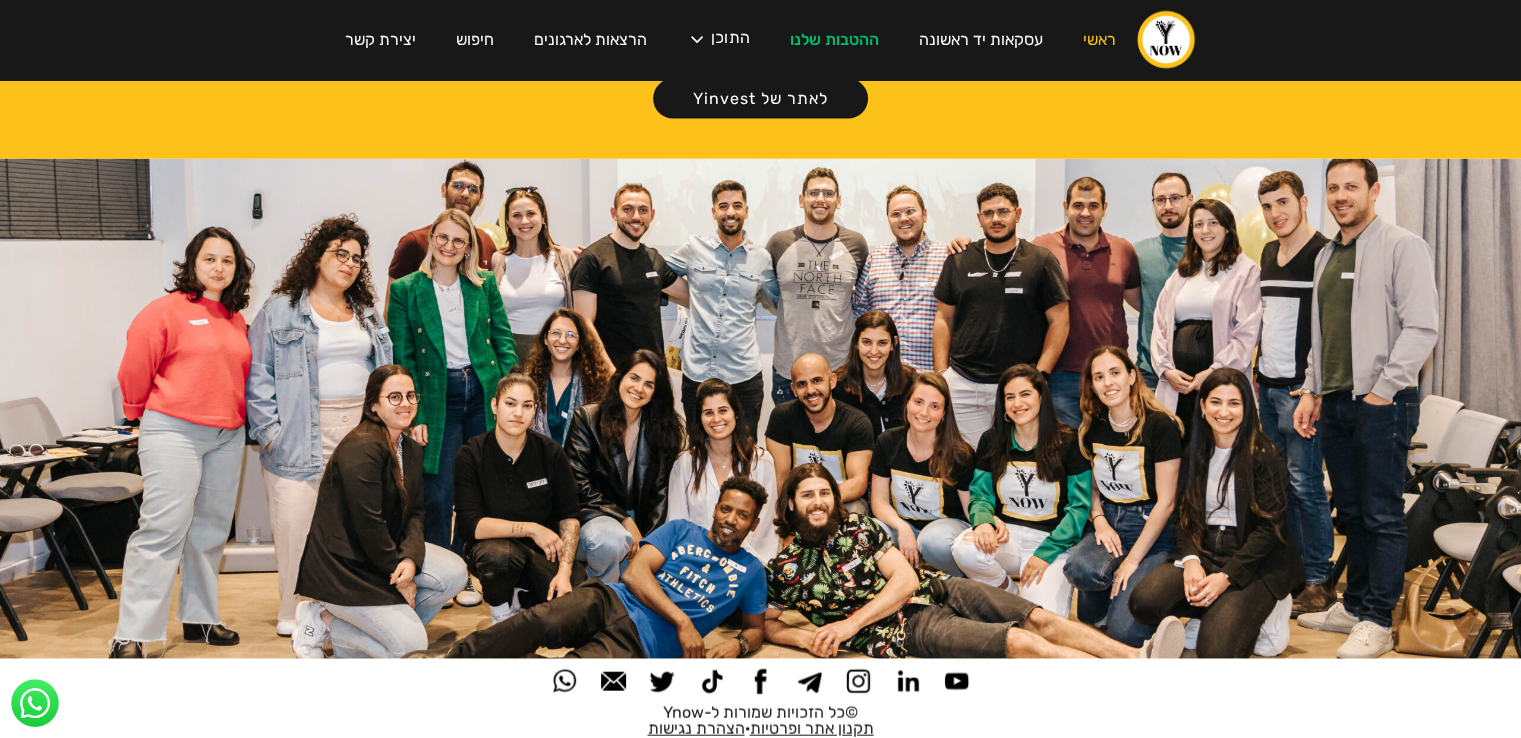 click at bounding box center (956, 681) 